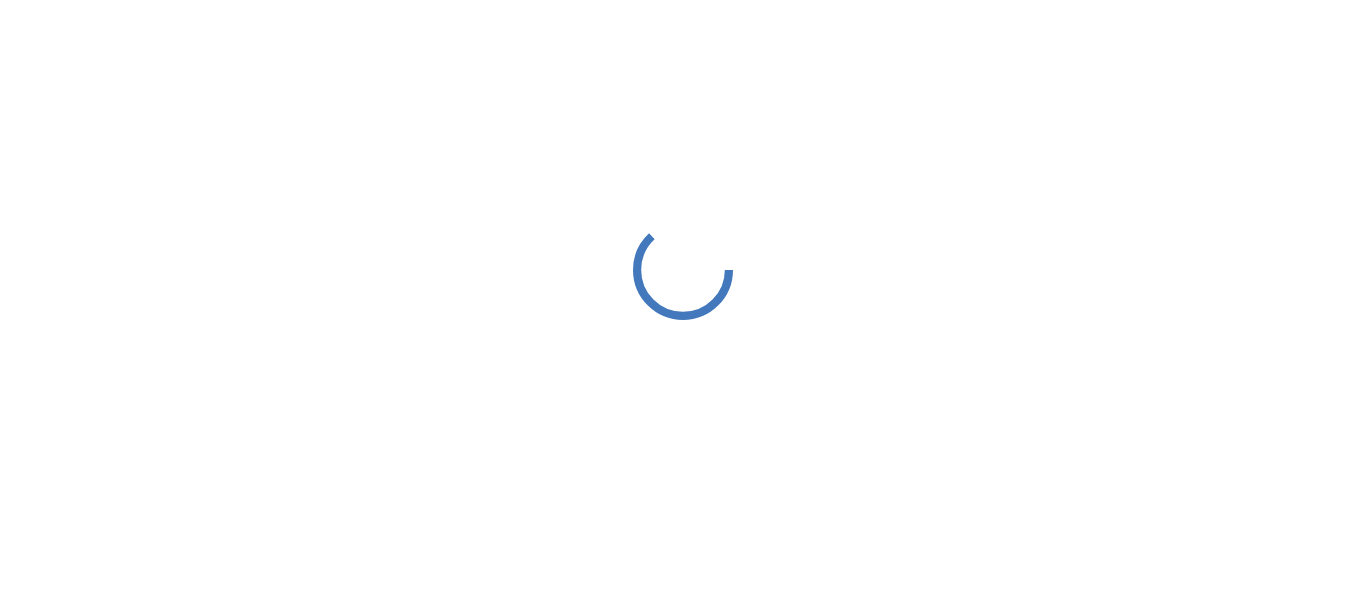 scroll, scrollTop: 0, scrollLeft: 0, axis: both 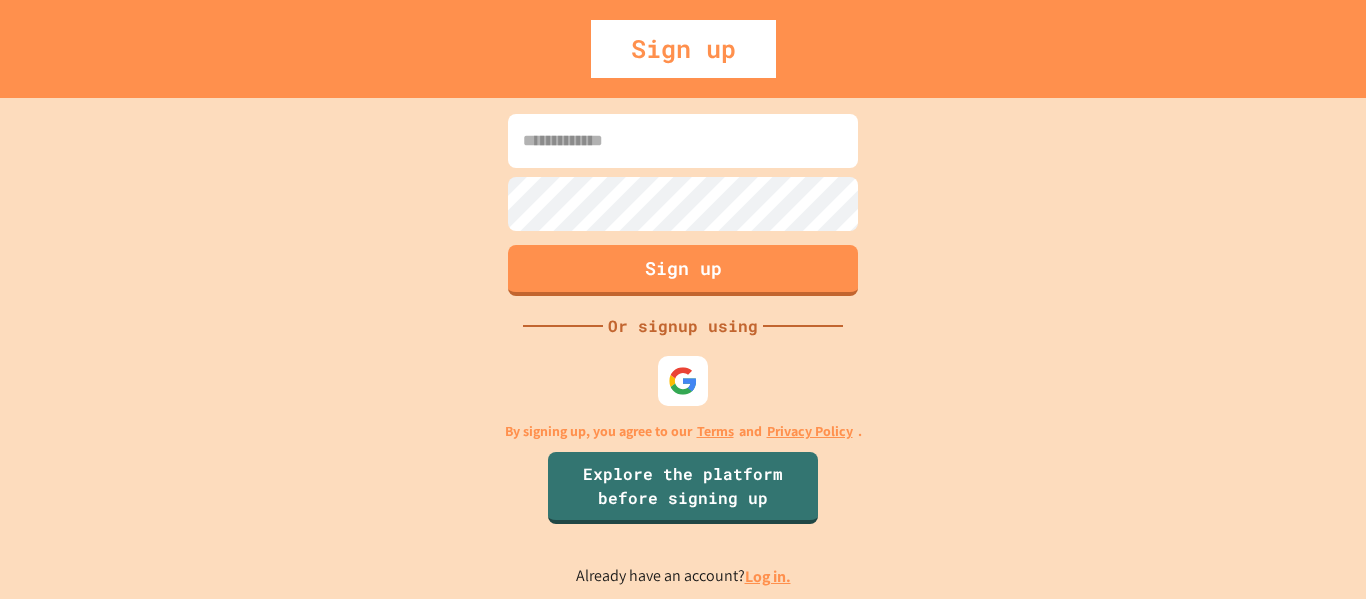 click at bounding box center [683, 141] 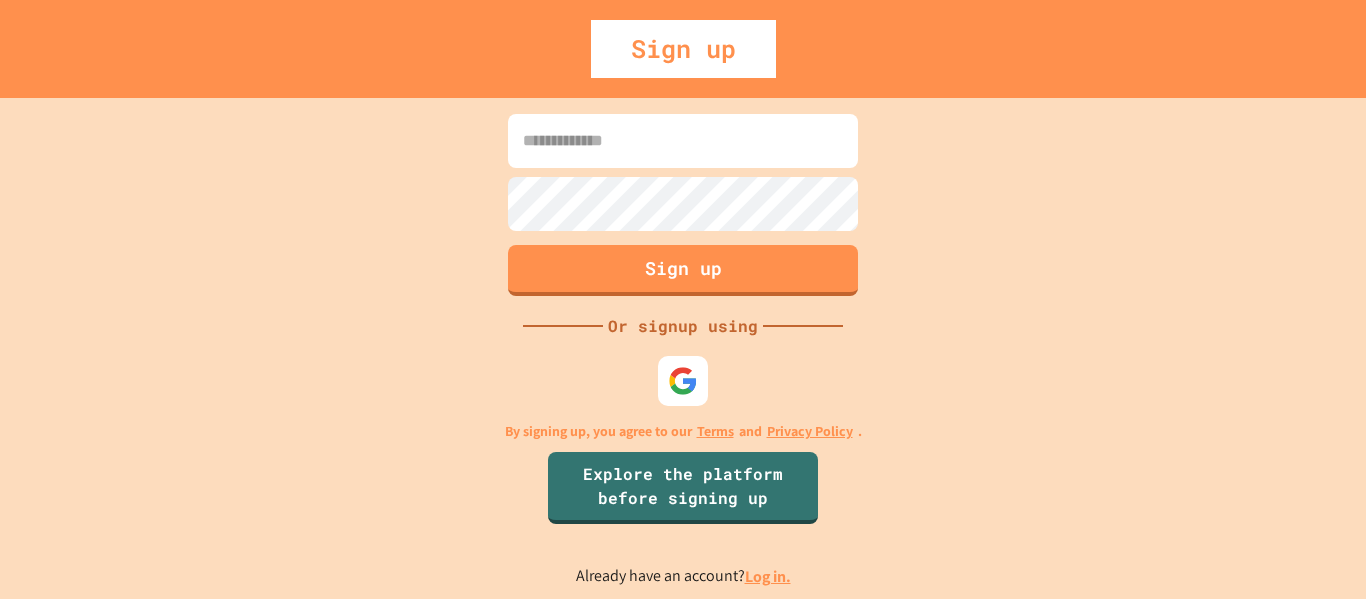 click on "Log in." at bounding box center [768, 576] 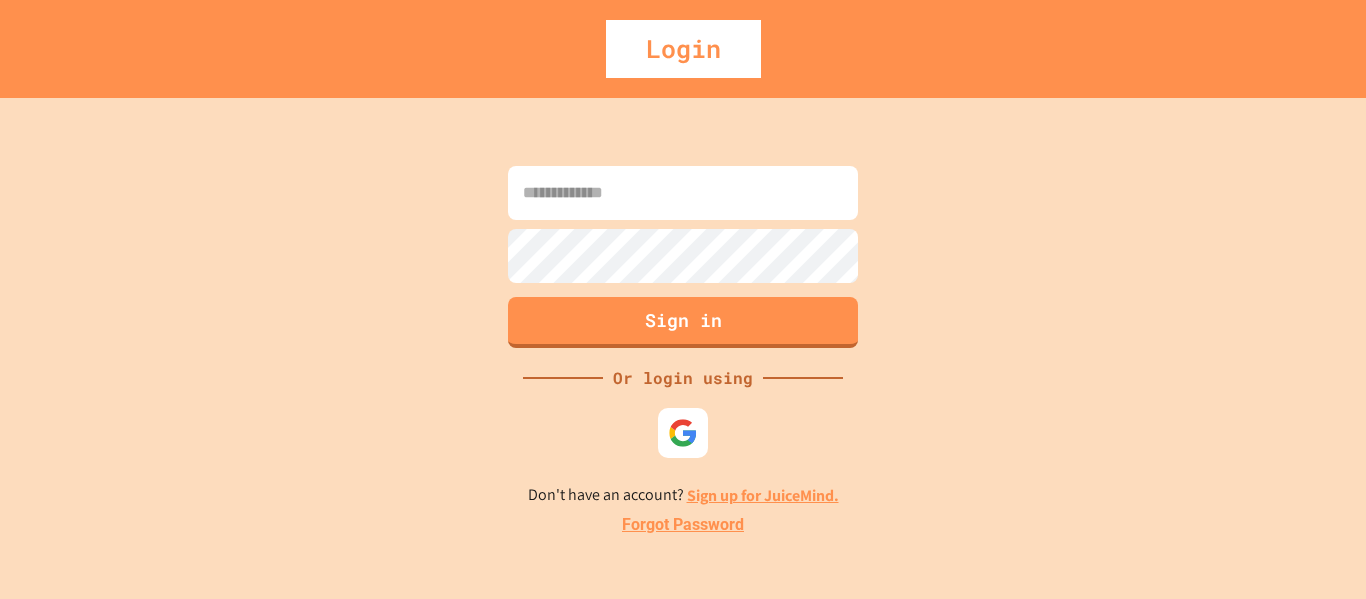 click at bounding box center (683, 193) 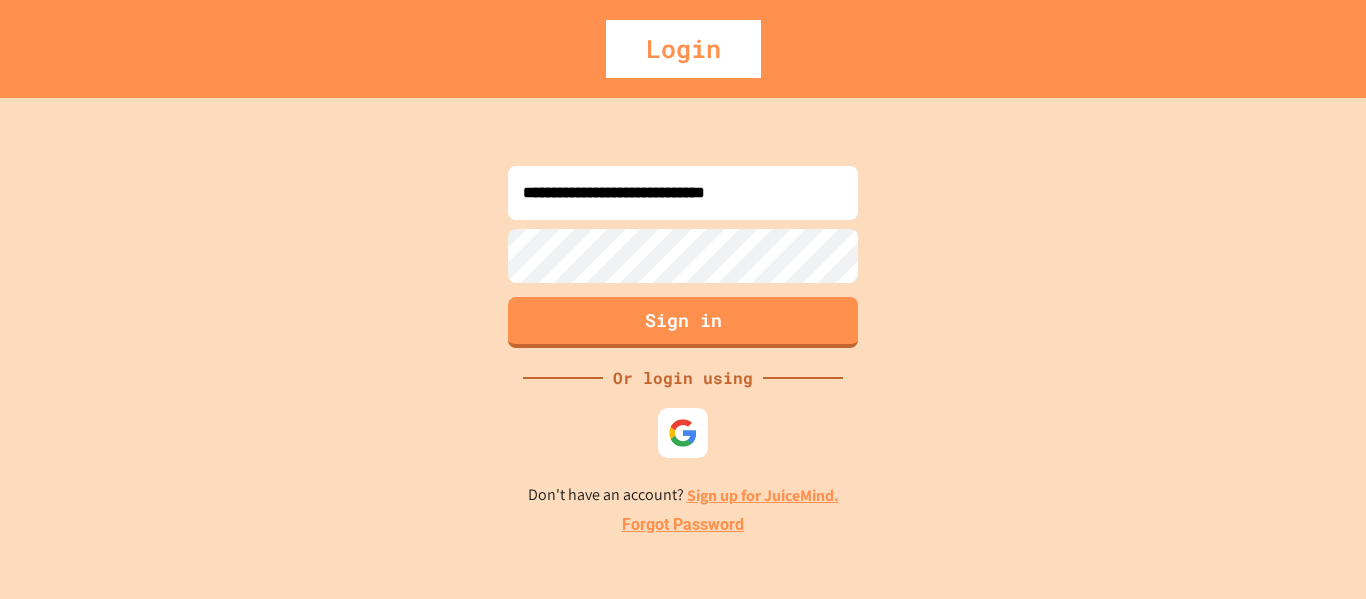type on "**********" 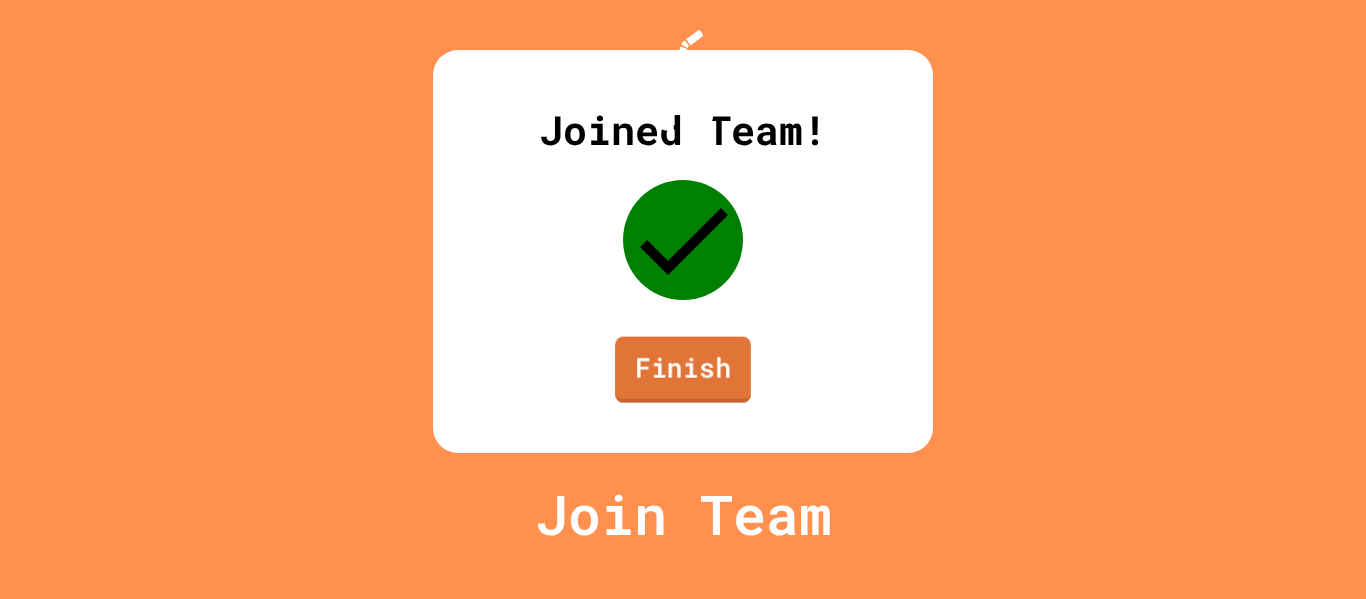click on "Finish" at bounding box center [683, 370] 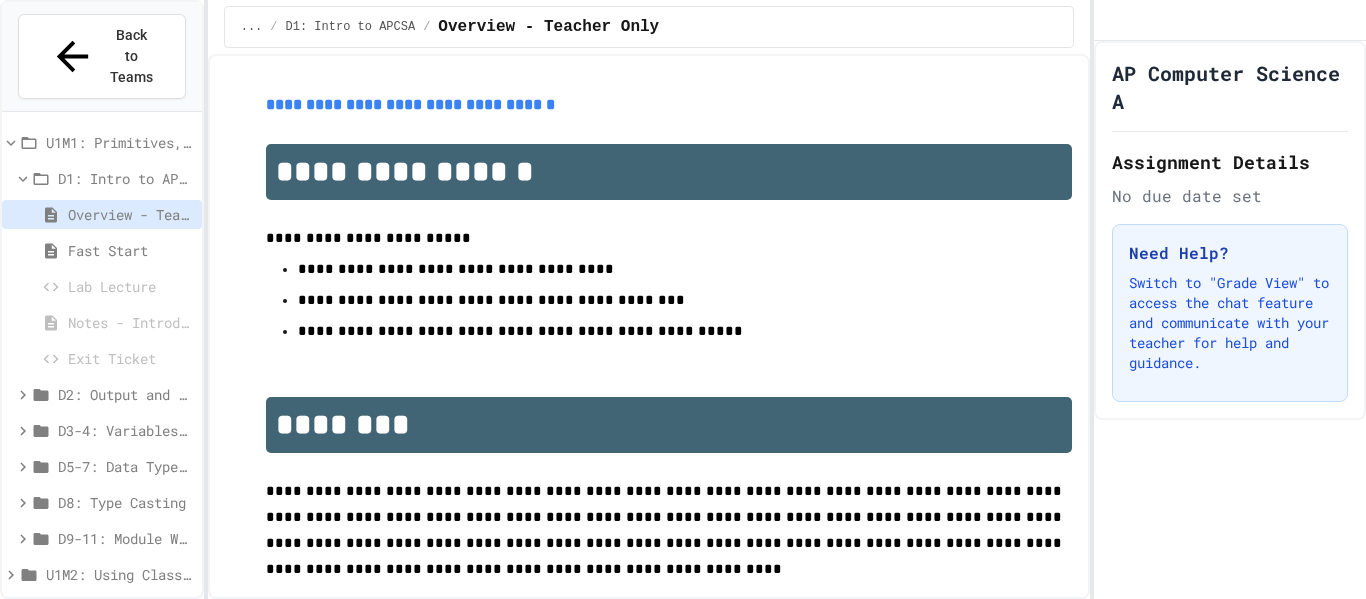 click on "Back to Teams" at bounding box center [131, 56] 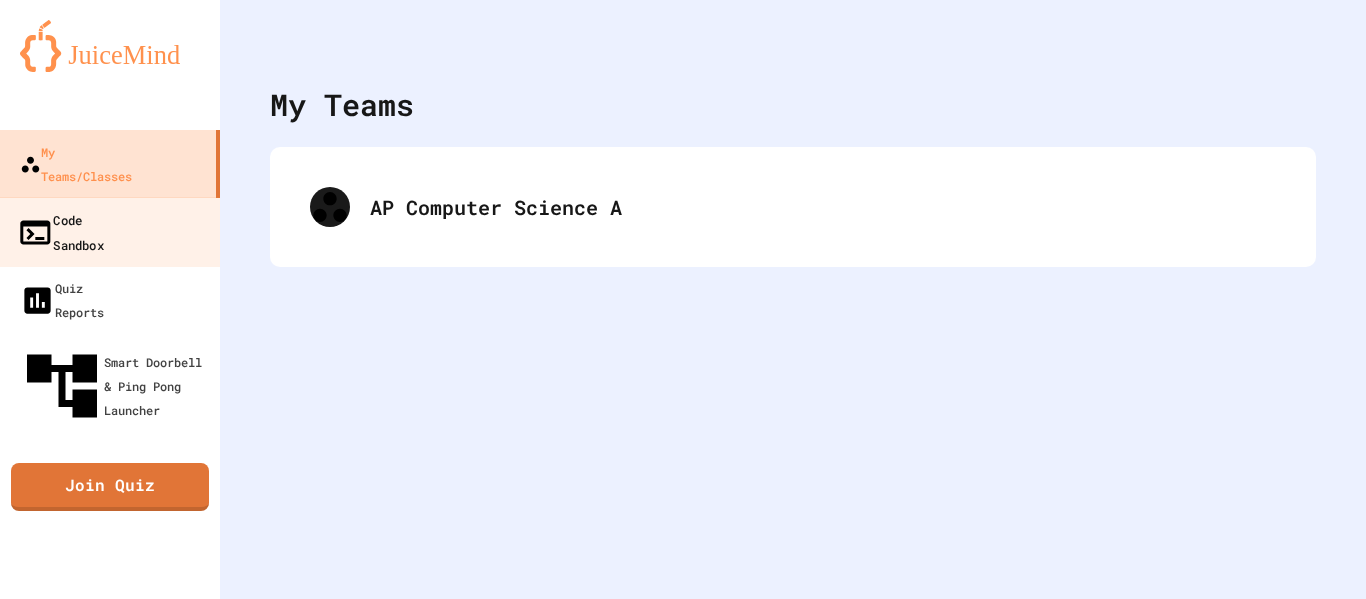 click on "Code Sandbox" at bounding box center (110, 232) 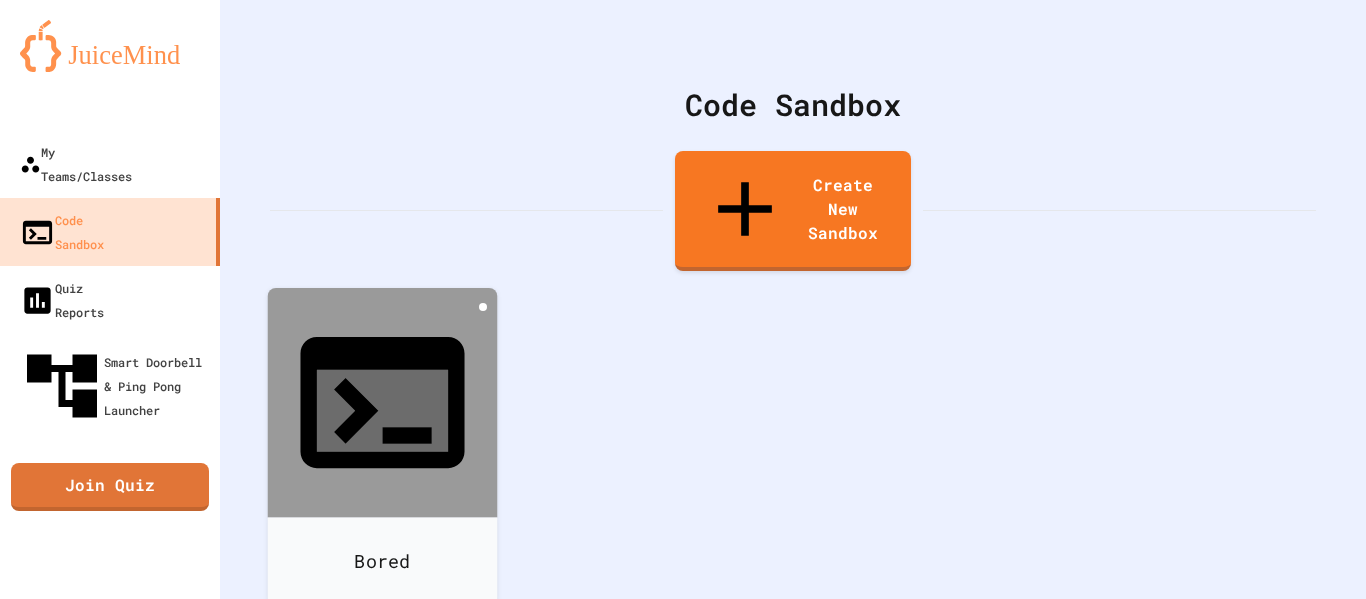 click 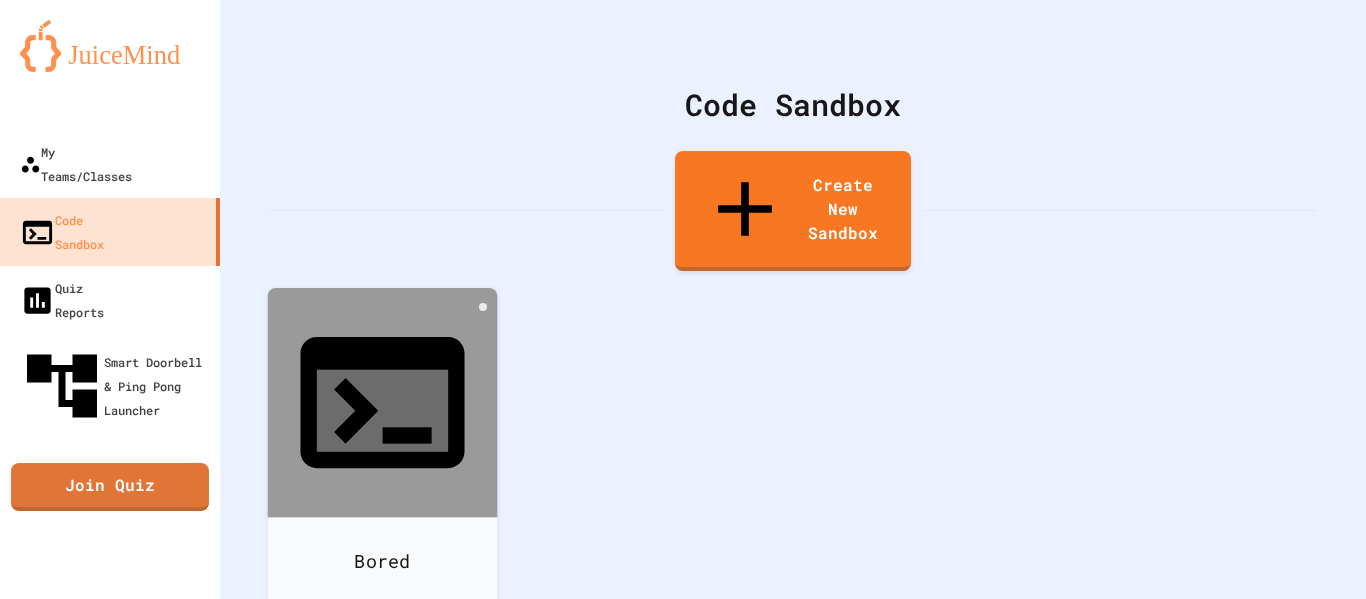 click at bounding box center [382, 609] 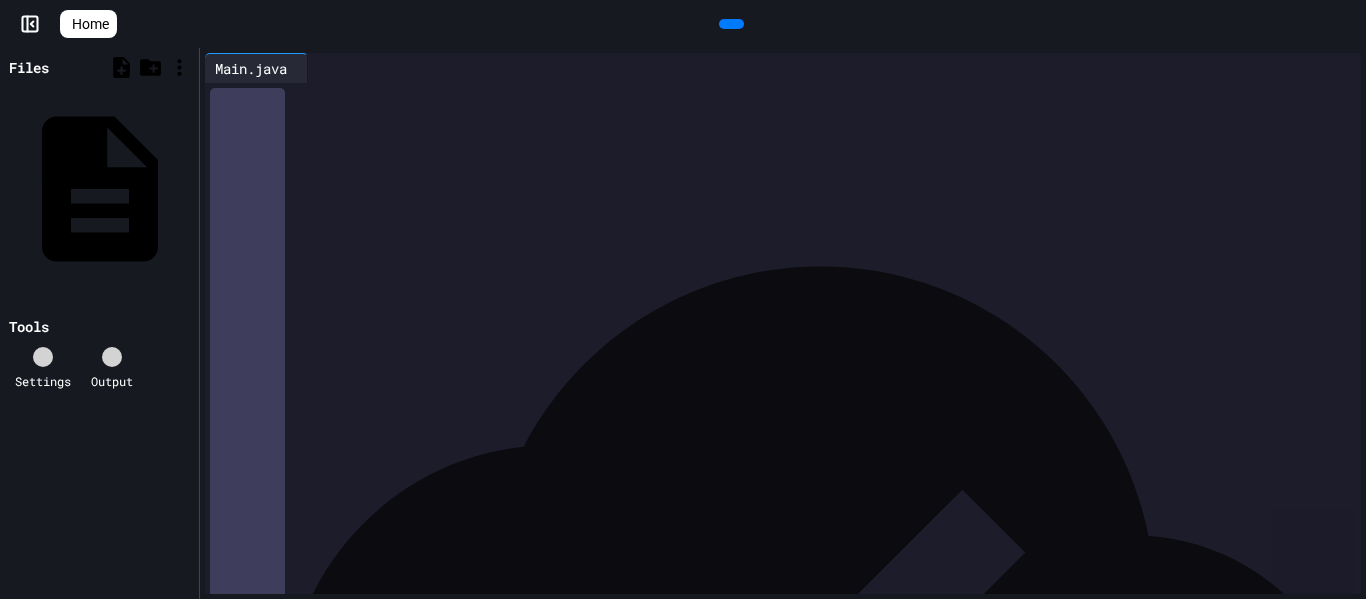 click at bounding box center [731, 24] 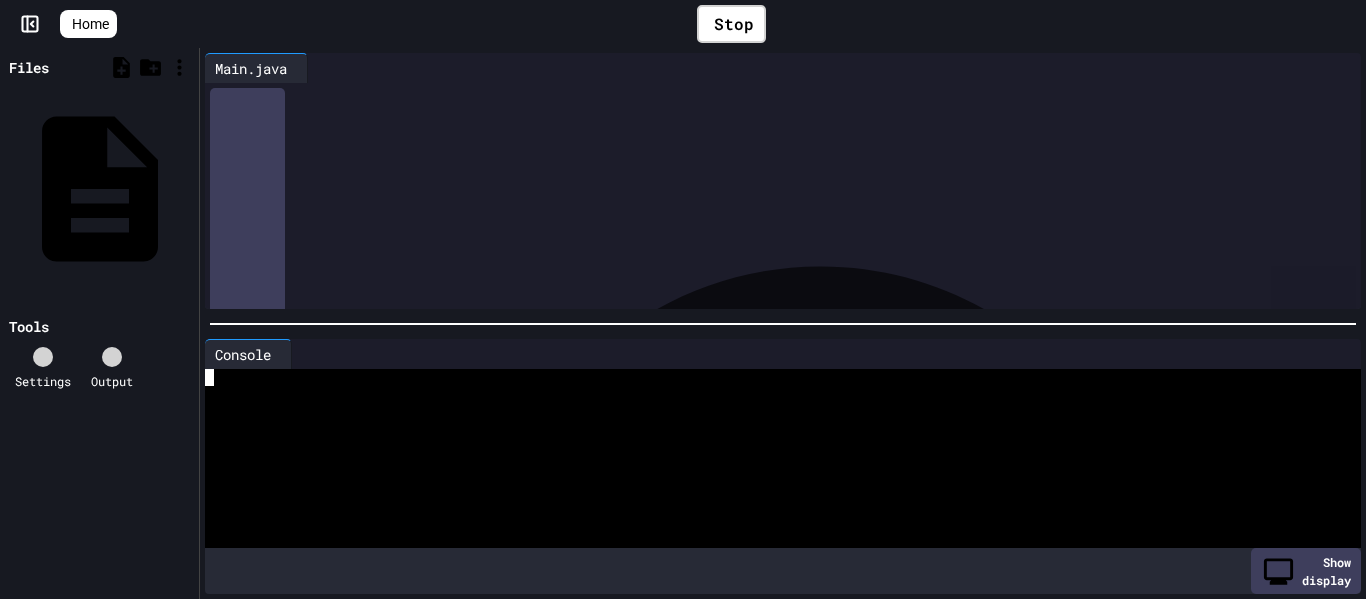 click at bounding box center [772, 411] 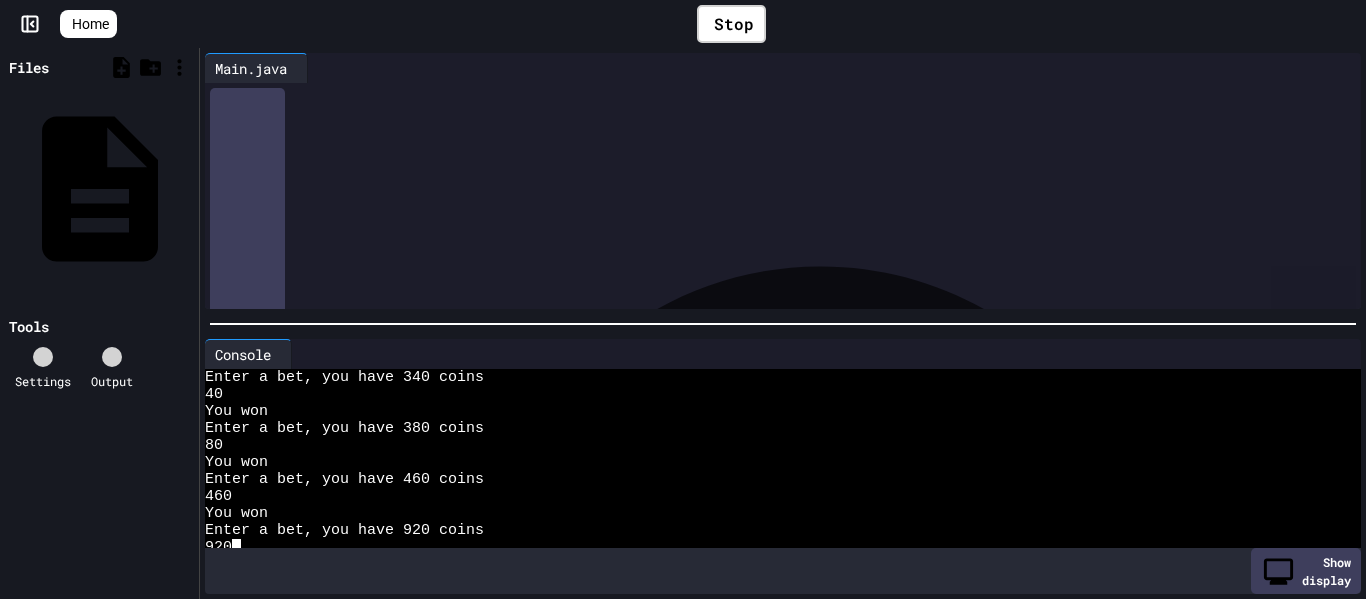 scroll, scrollTop: 306, scrollLeft: 0, axis: vertical 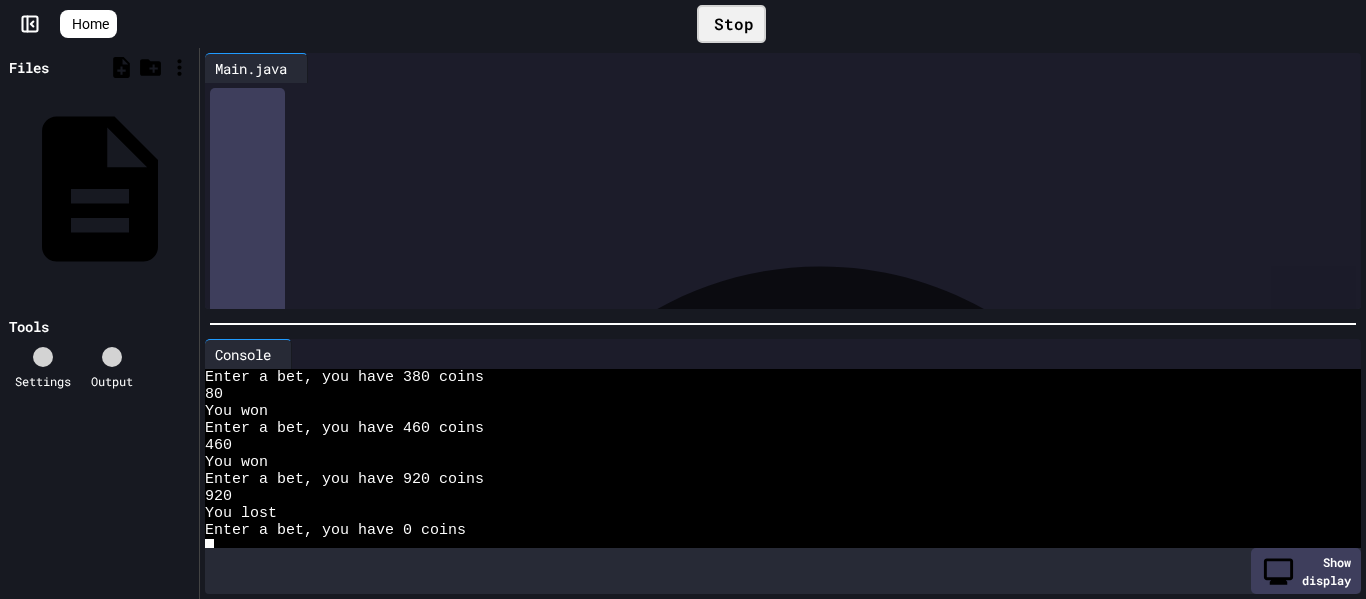click on "Stop" at bounding box center [731, 24] 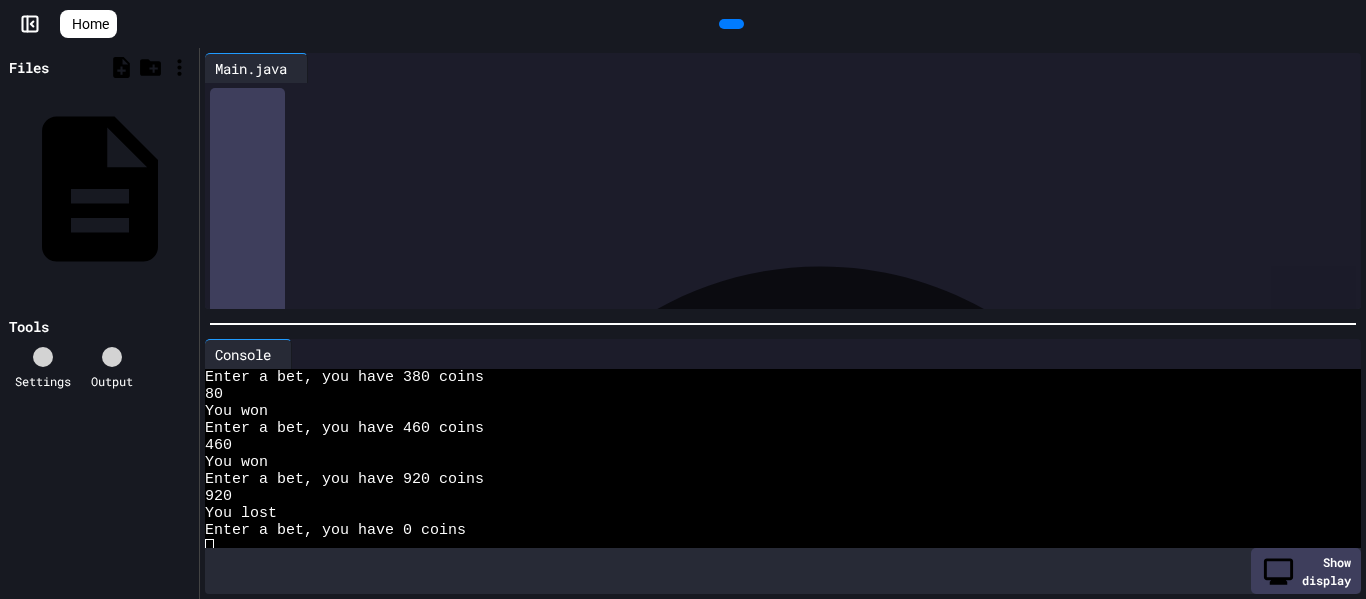 click 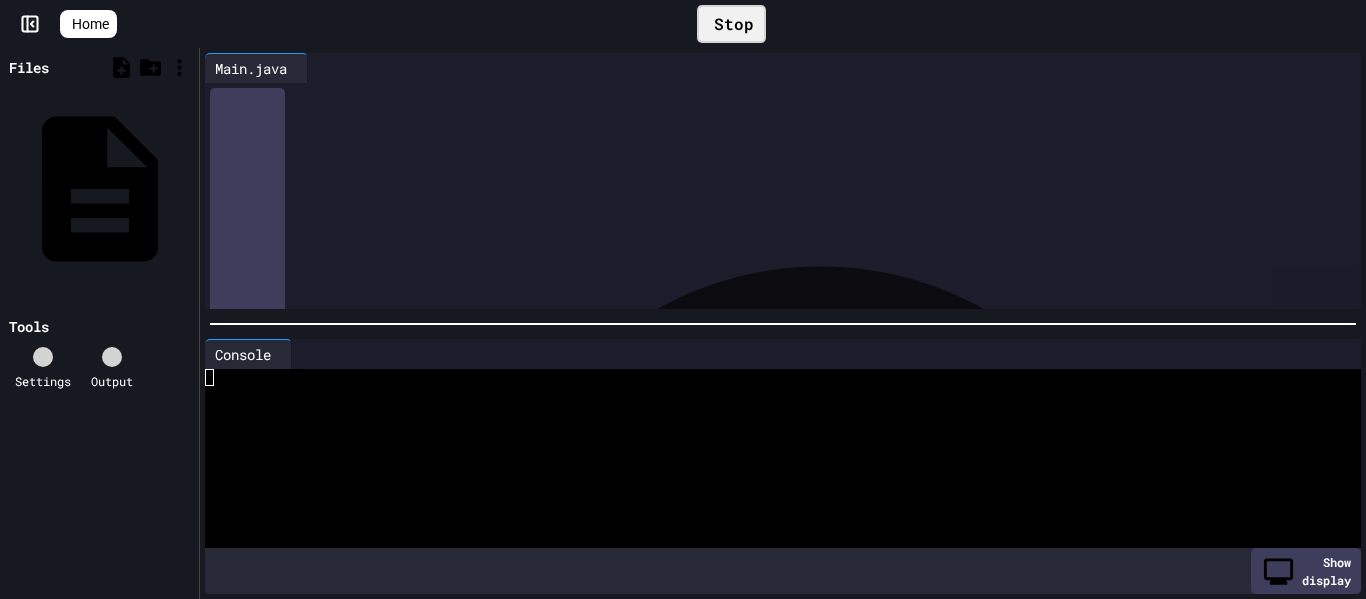 scroll, scrollTop: 0, scrollLeft: 0, axis: both 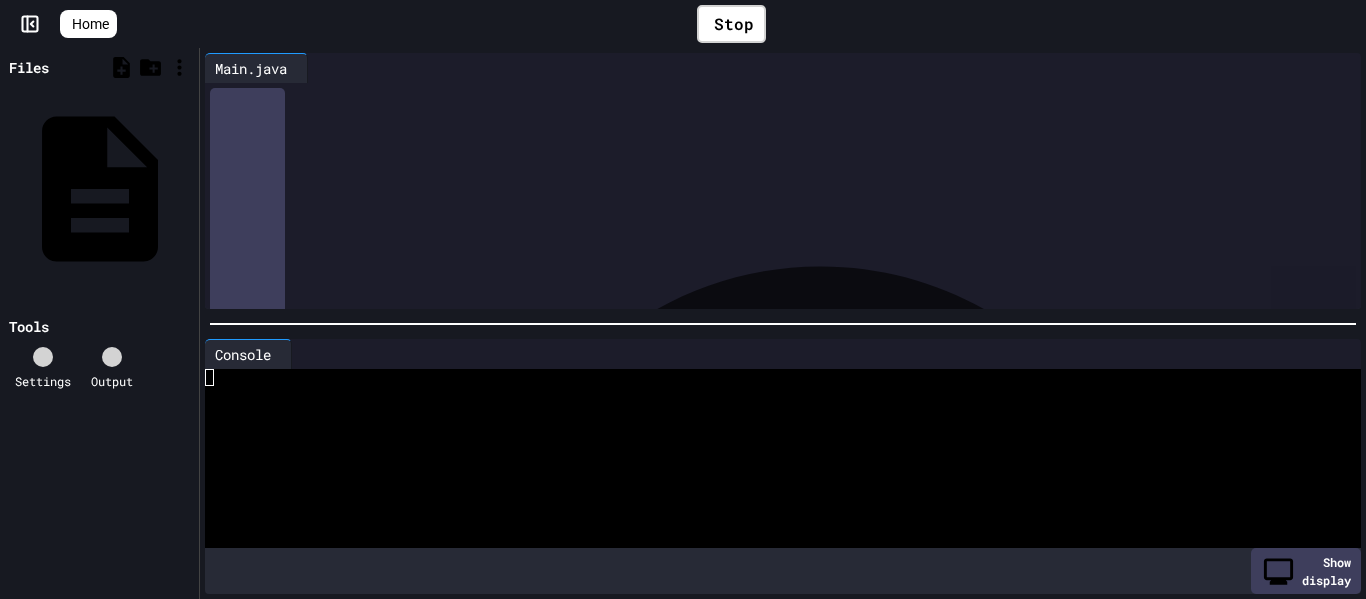 click at bounding box center (772, 445) 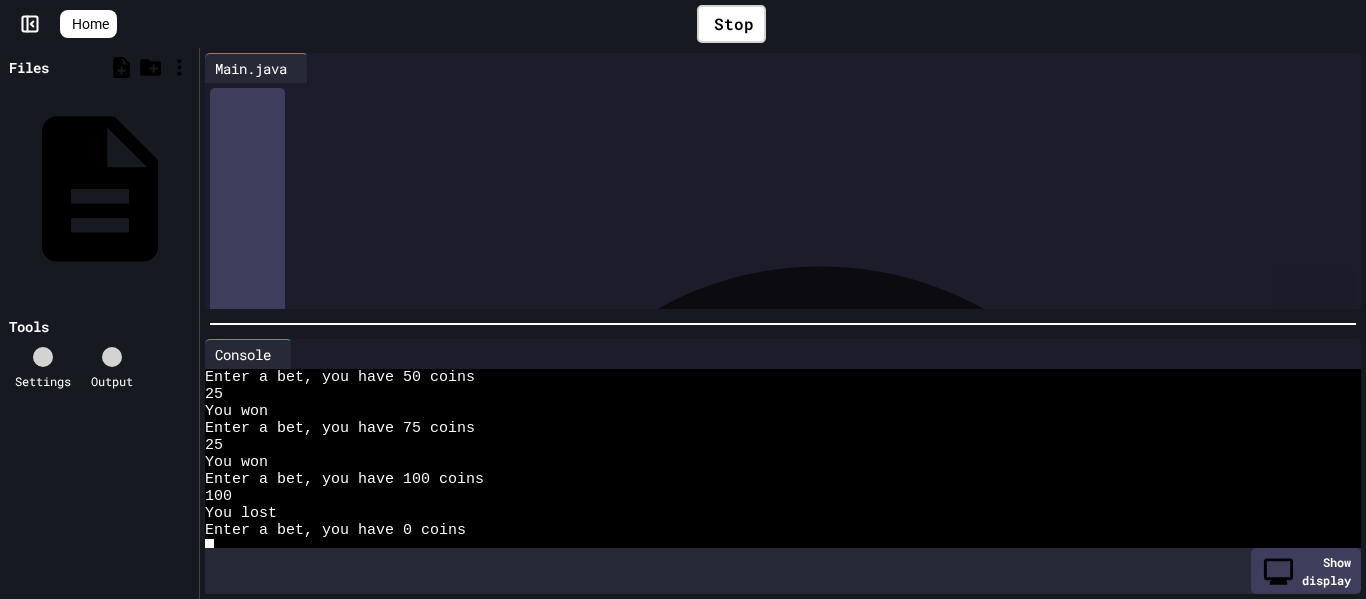 scroll, scrollTop: 765, scrollLeft: 0, axis: vertical 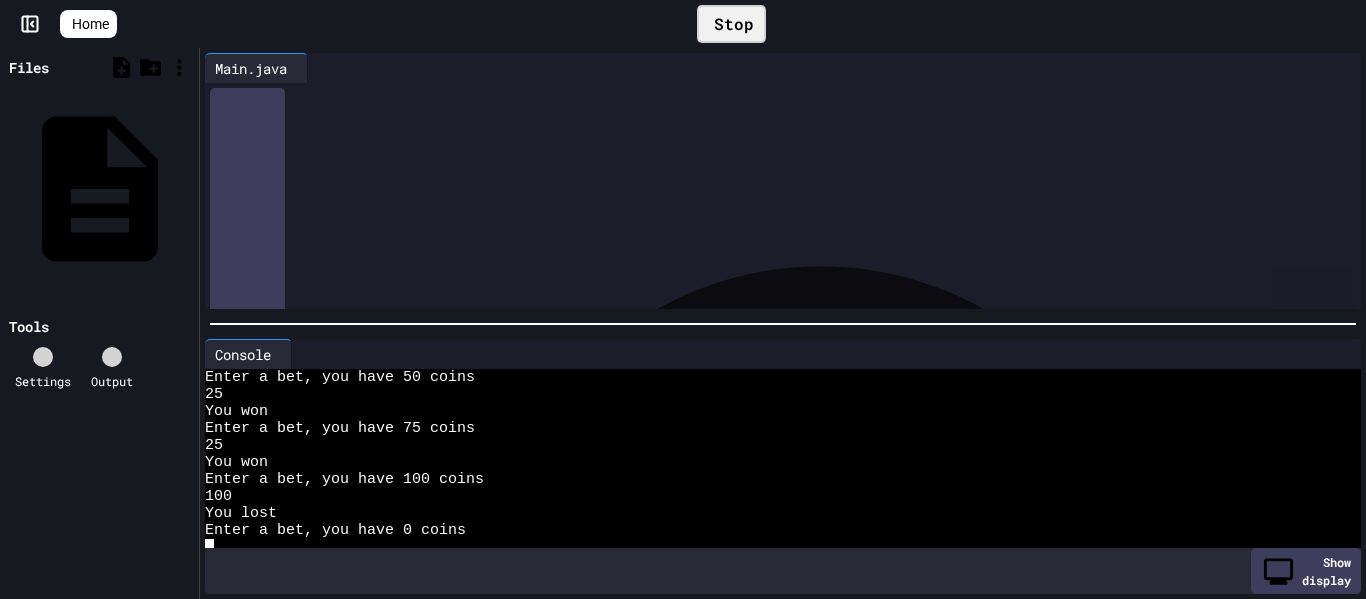 click on "Stop" at bounding box center (731, 24) 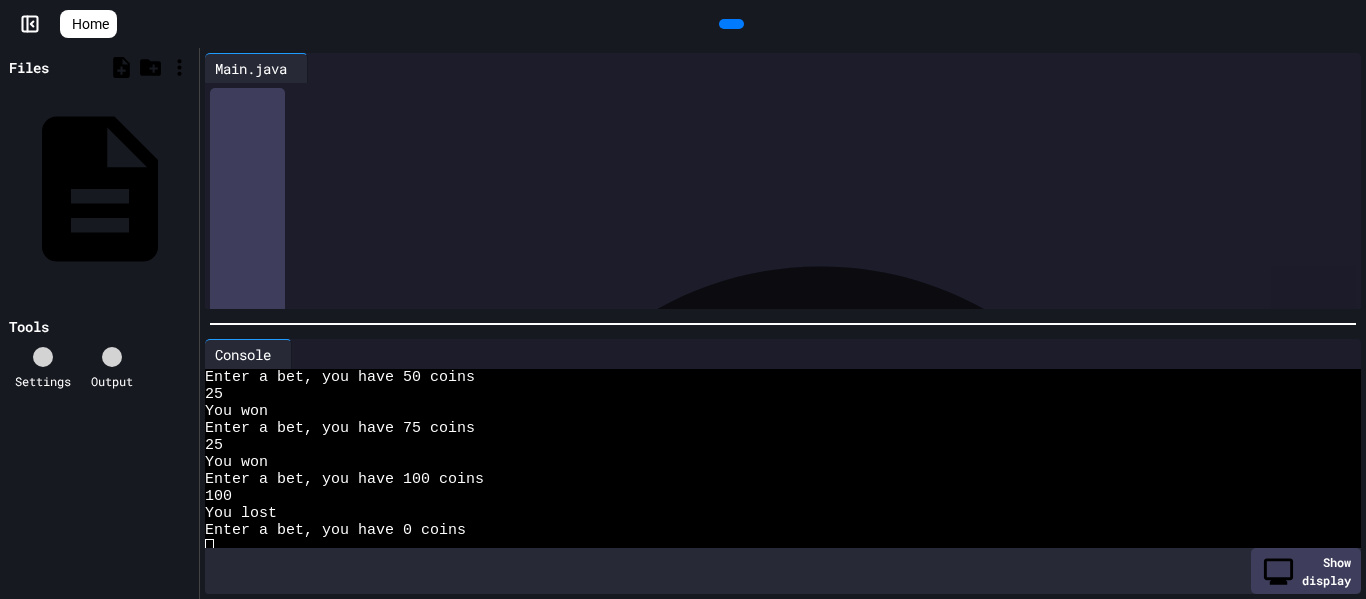 click at bounding box center [731, 24] 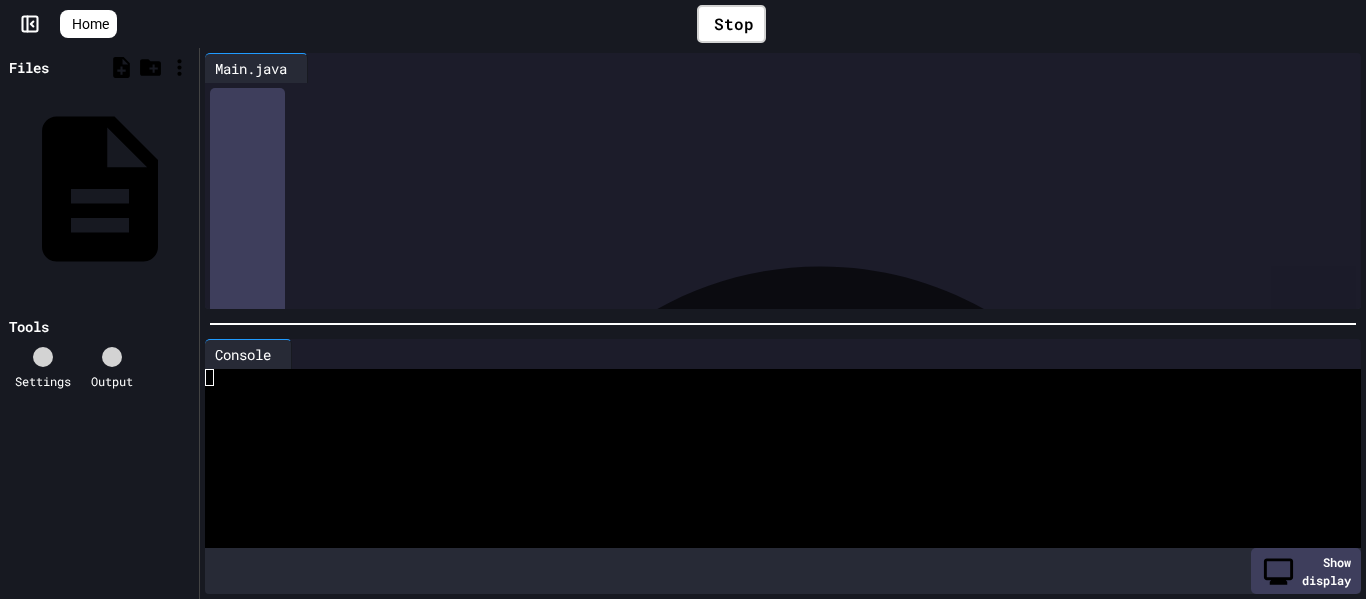 click at bounding box center (772, 428) 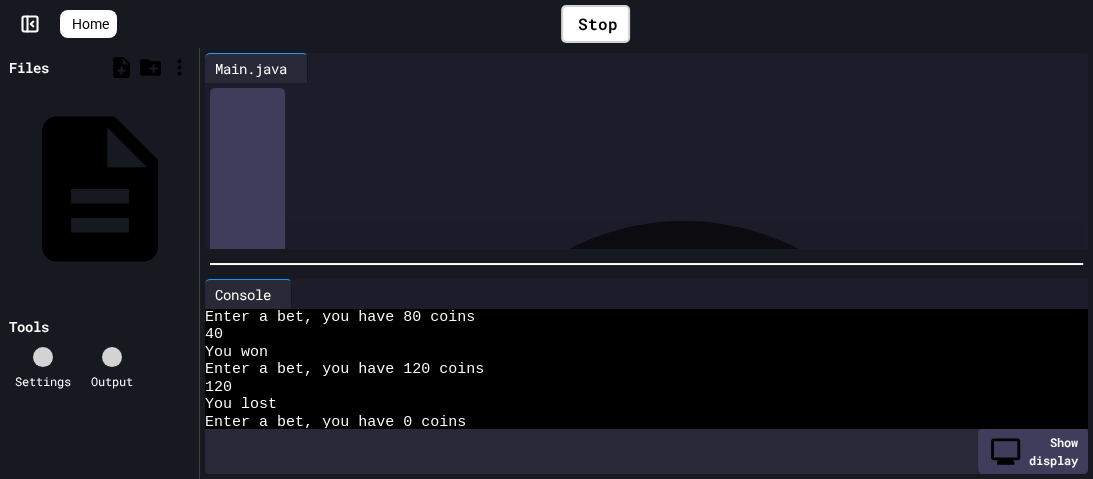 scroll, scrollTop: 7304, scrollLeft: 0, axis: vertical 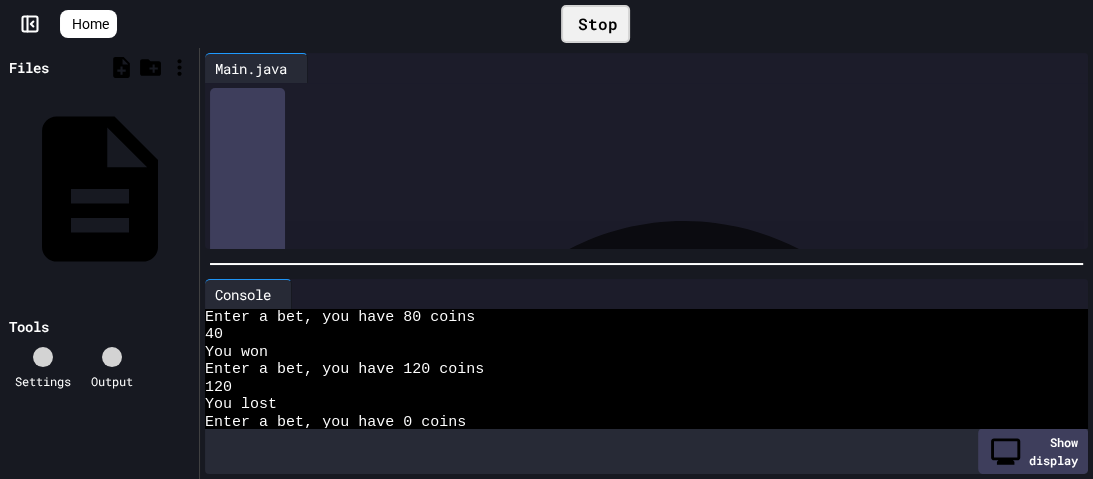 click 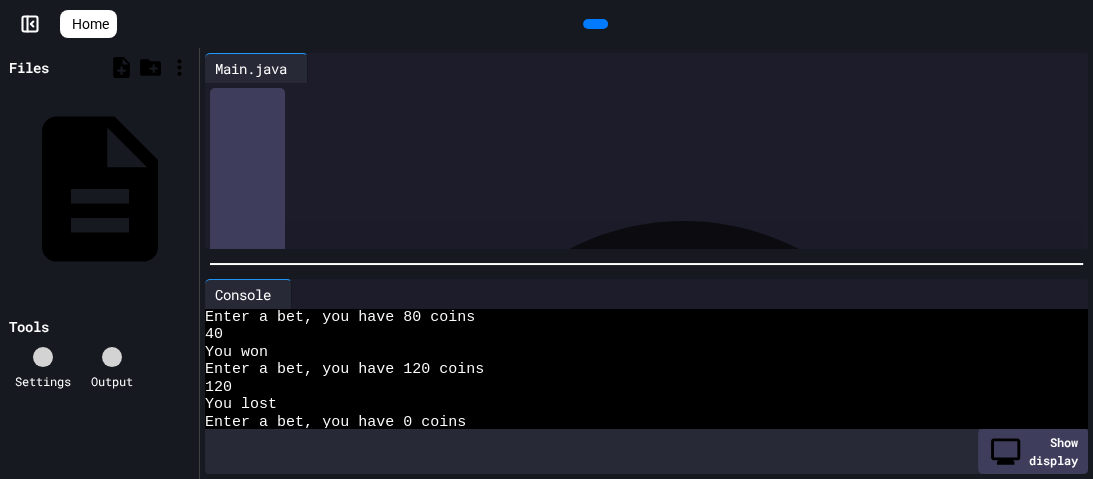 click 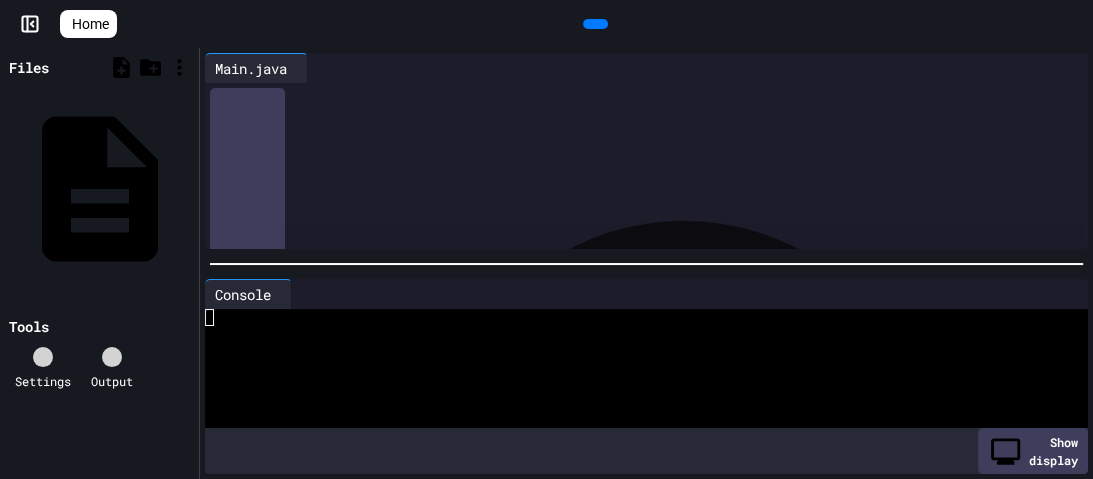 scroll, scrollTop: 0, scrollLeft: 0, axis: both 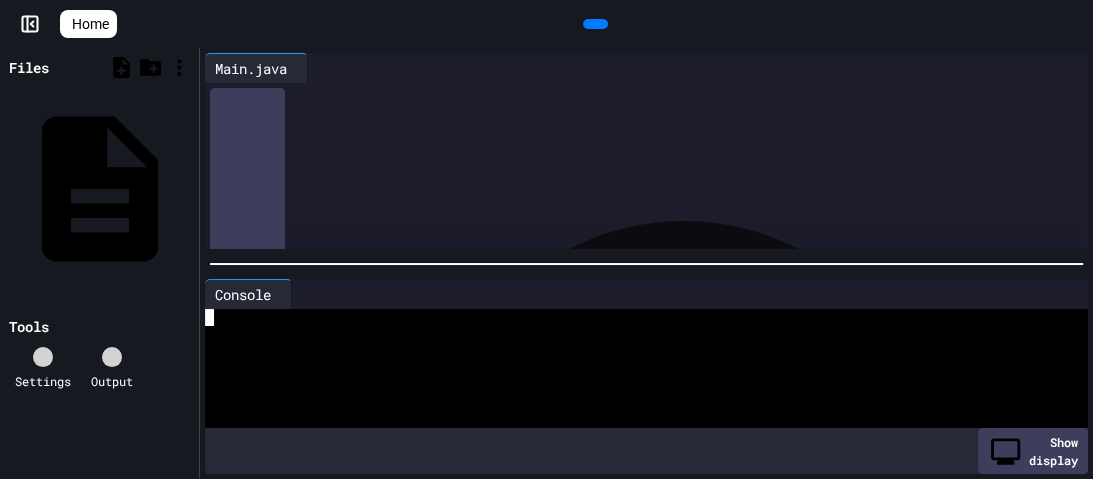 click at bounding box center (595, 24) 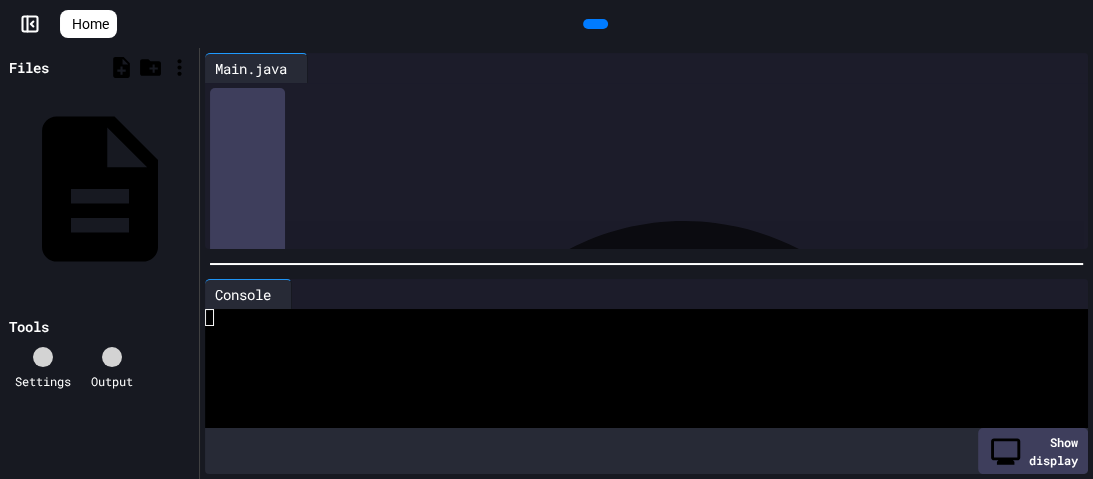 click 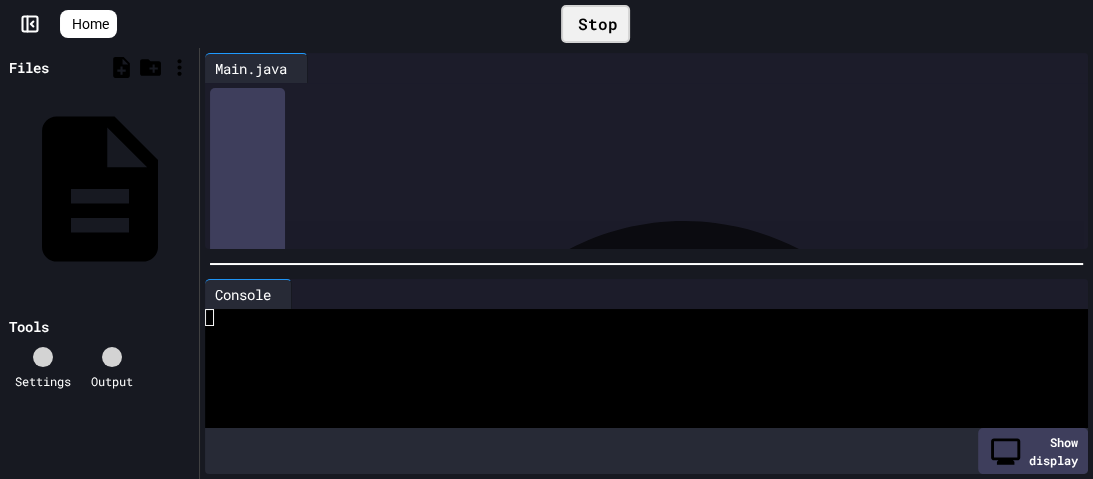 click at bounding box center [637, 388] 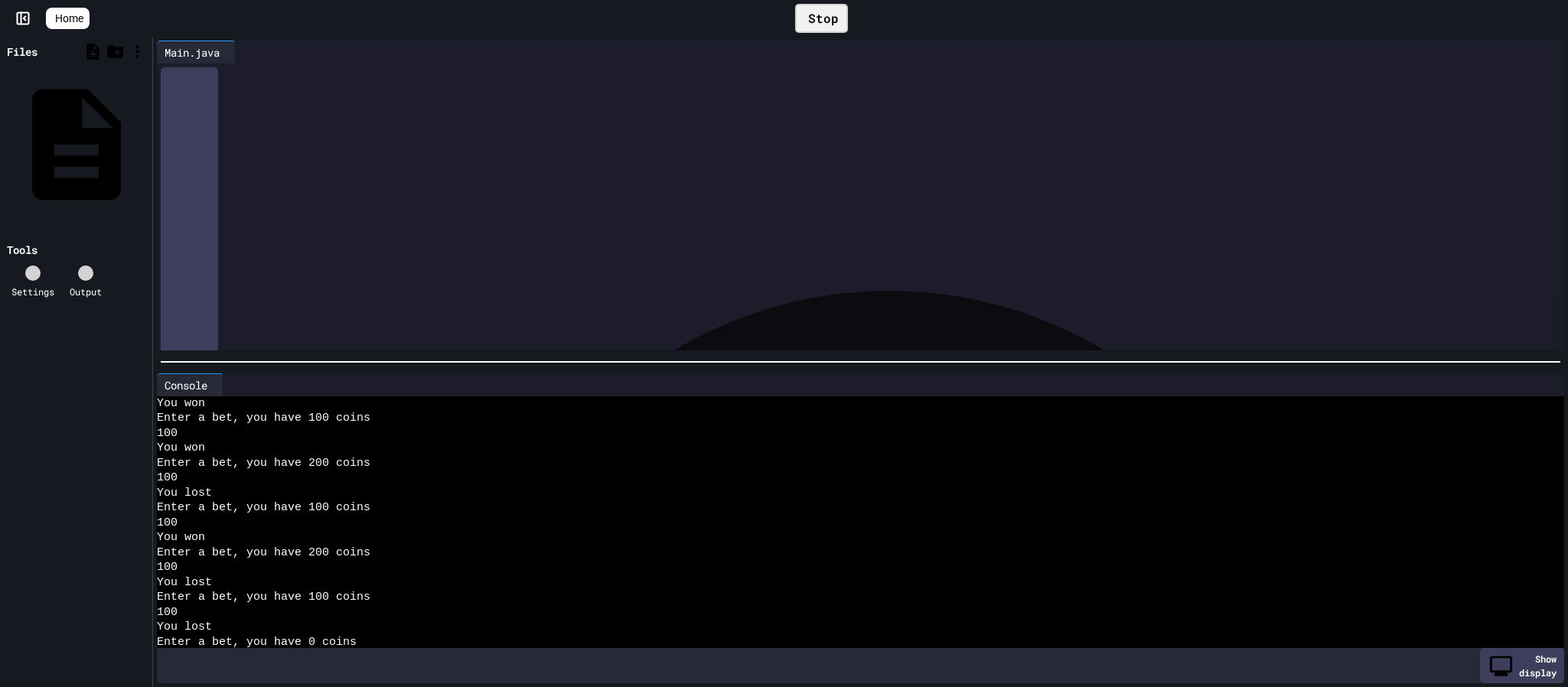 scroll, scrollTop: 253, scrollLeft: 0, axis: vertical 